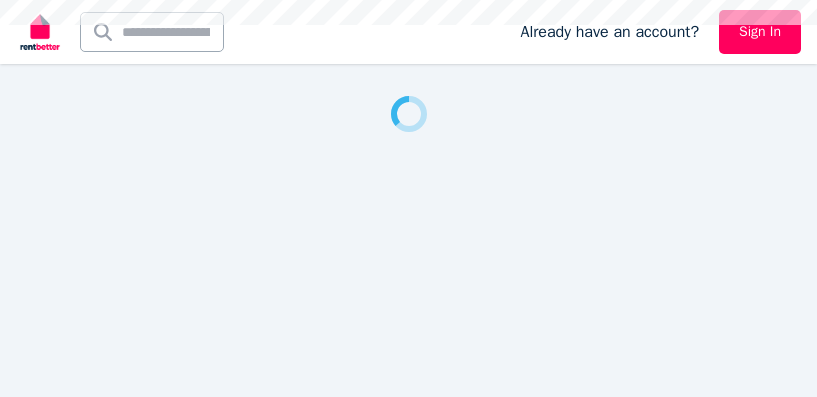 scroll, scrollTop: 0, scrollLeft: 0, axis: both 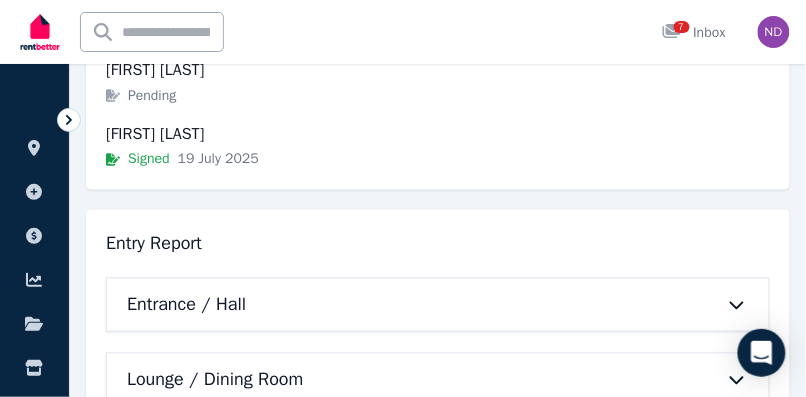 click 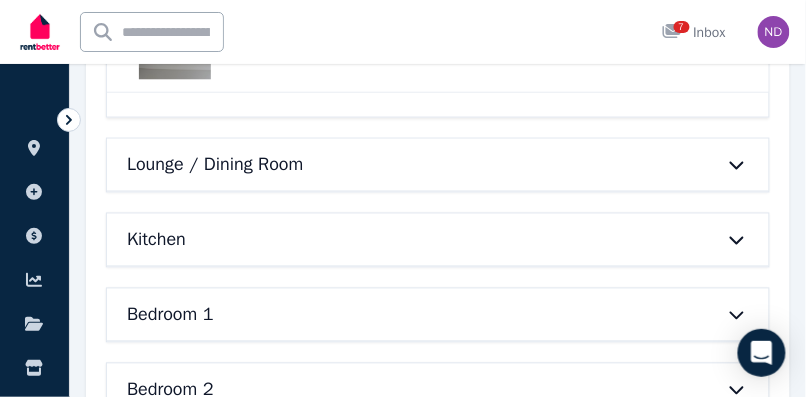 scroll, scrollTop: 4084, scrollLeft: 0, axis: vertical 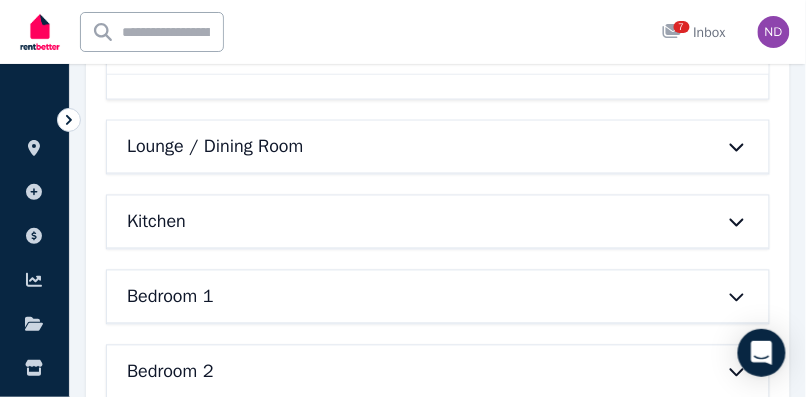 click 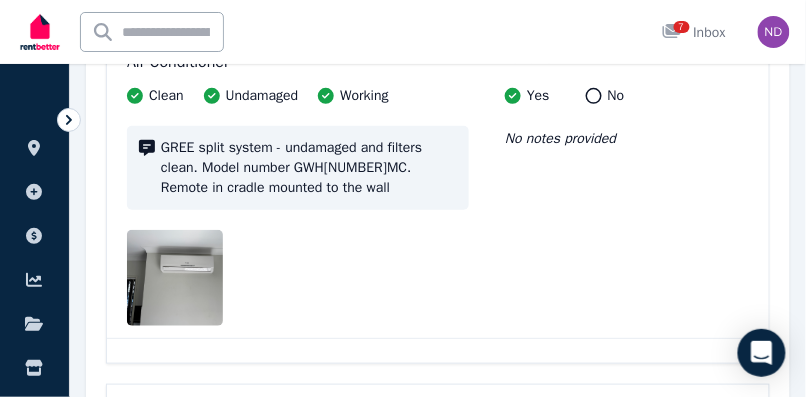 scroll, scrollTop: 7451, scrollLeft: 0, axis: vertical 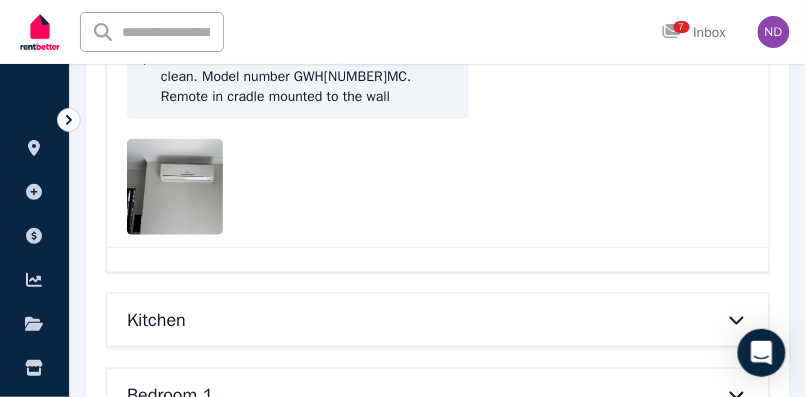 click 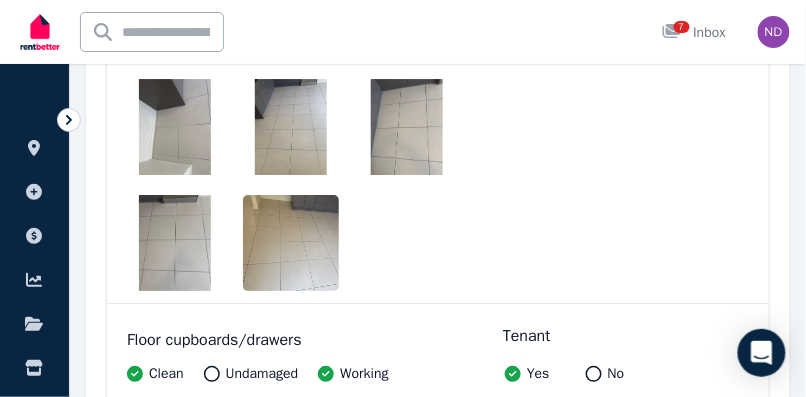 scroll, scrollTop: 10752, scrollLeft: 0, axis: vertical 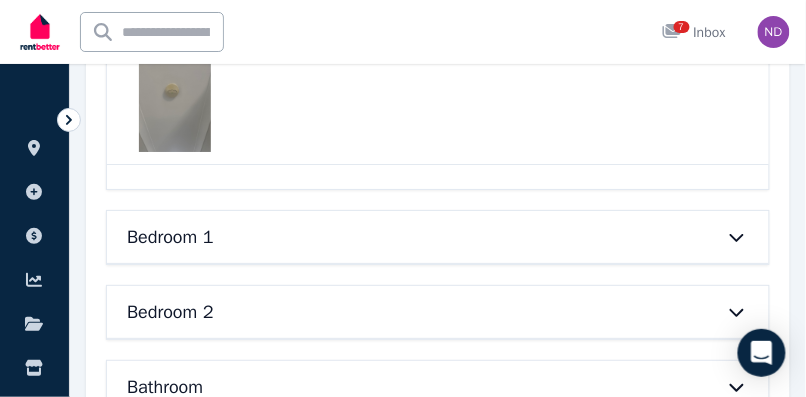 click 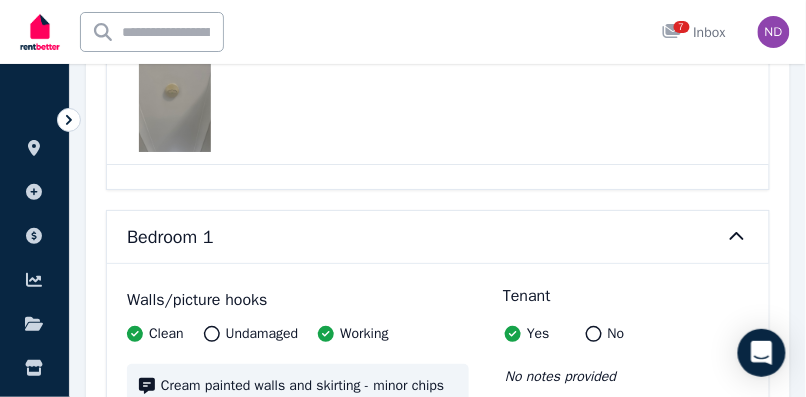 click 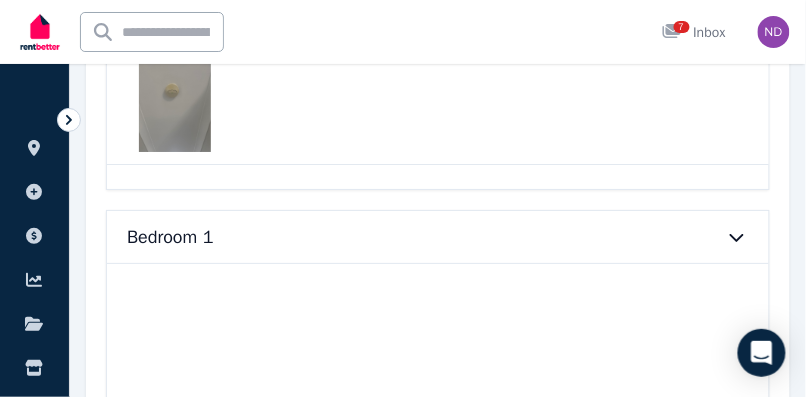 click 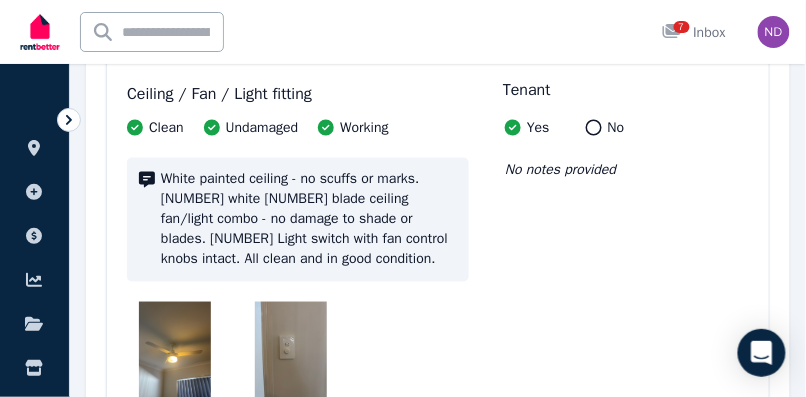 scroll, scrollTop: 17417, scrollLeft: 0, axis: vertical 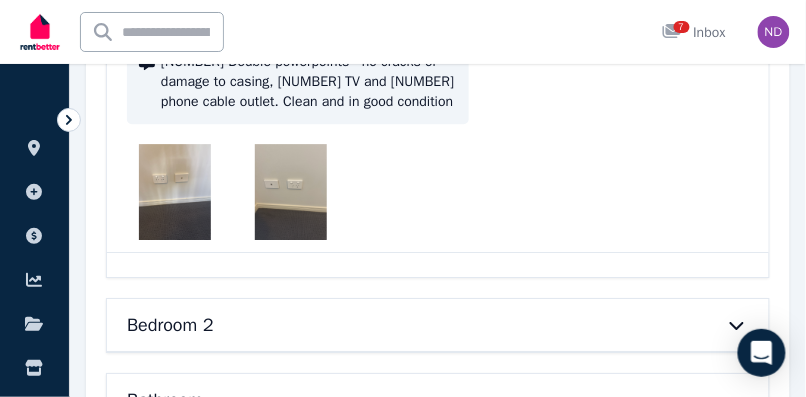 click 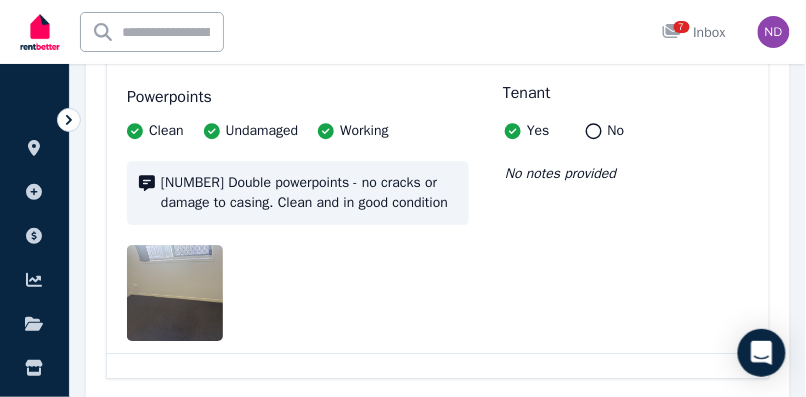 scroll, scrollTop: 21437, scrollLeft: 0, axis: vertical 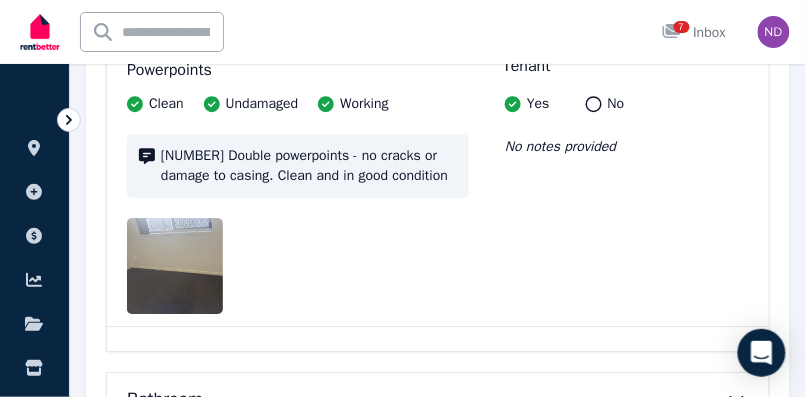 click 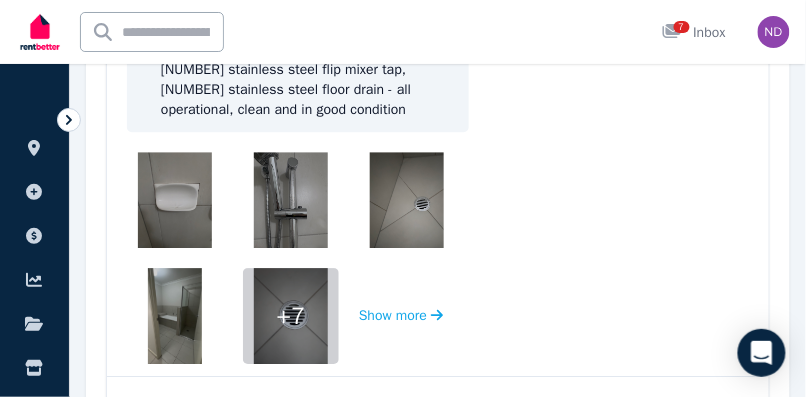 scroll, scrollTop: 25044, scrollLeft: 0, axis: vertical 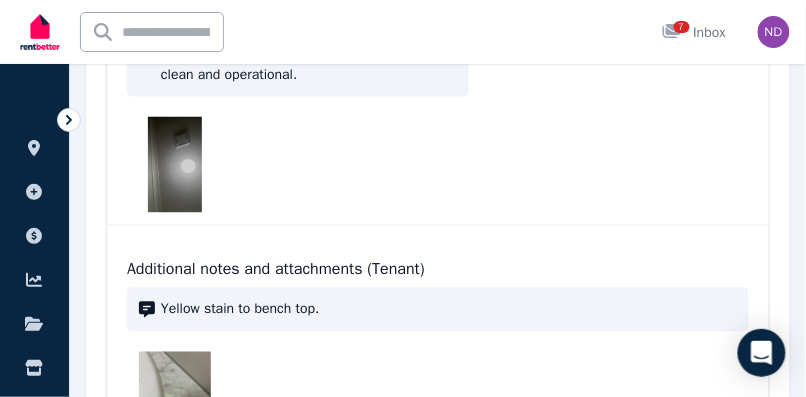 click 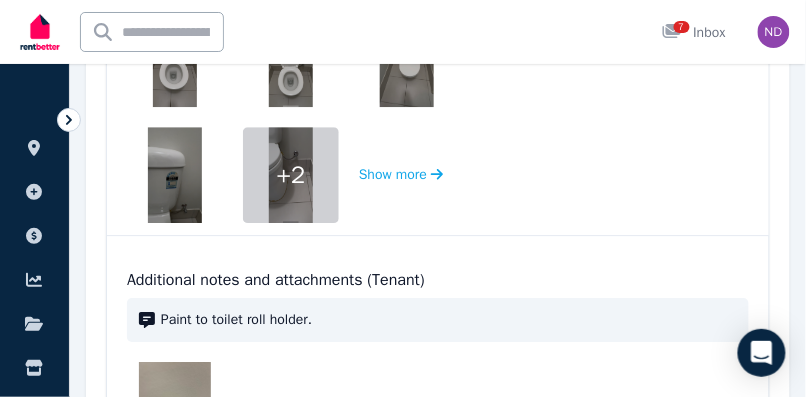 scroll, scrollTop: 29953, scrollLeft: 0, axis: vertical 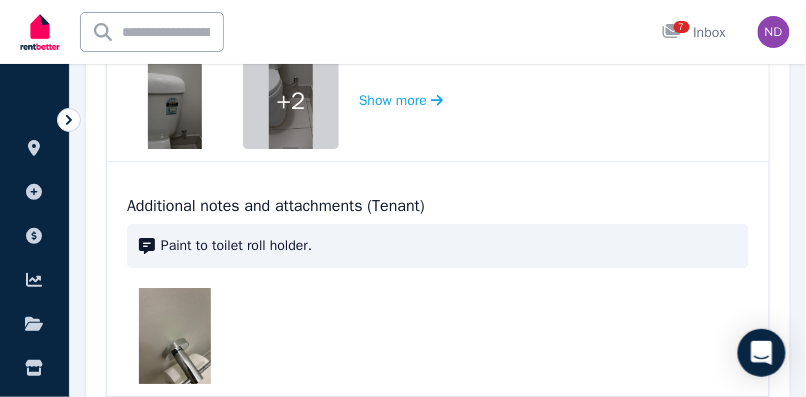 click 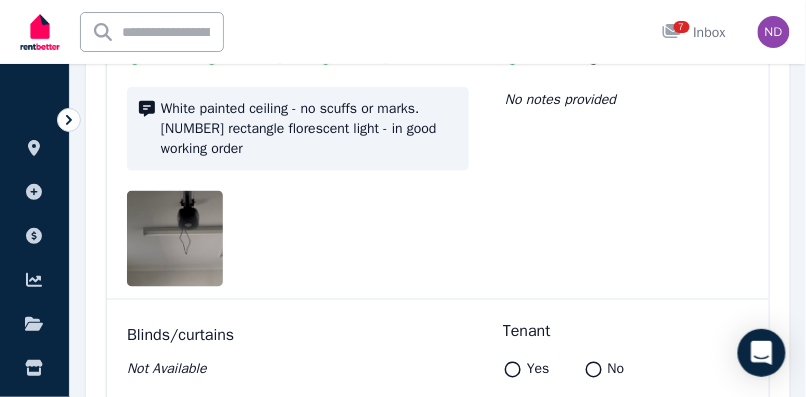 scroll, scrollTop: 31807, scrollLeft: 0, axis: vertical 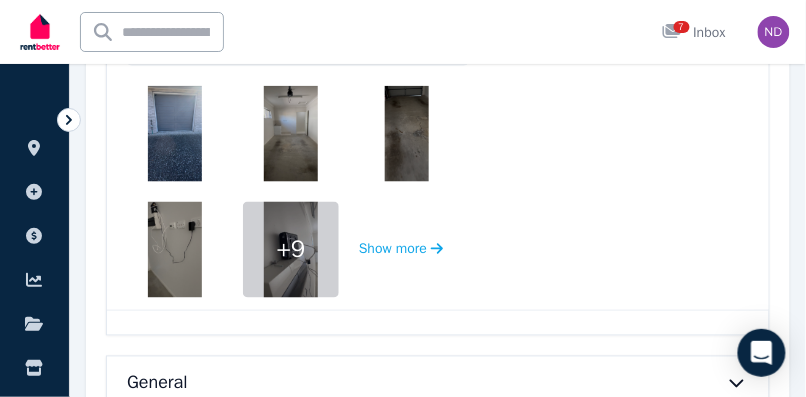 click 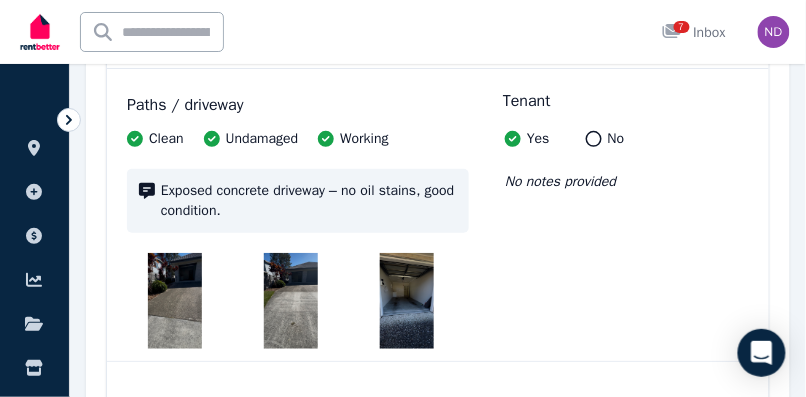 scroll, scrollTop: 38791, scrollLeft: 0, axis: vertical 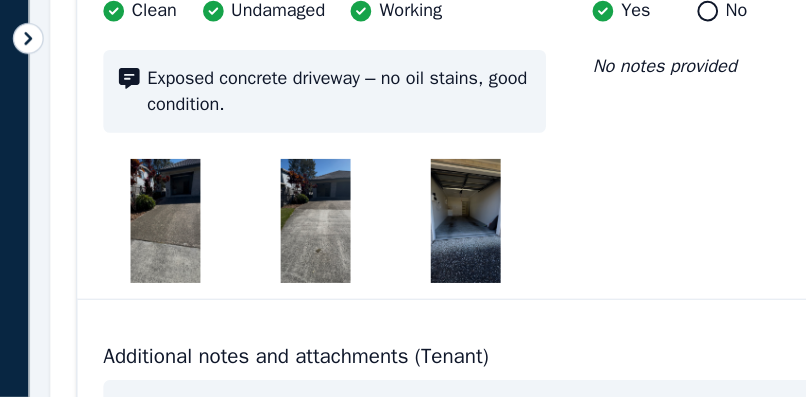 click at bounding box center [175, 516] 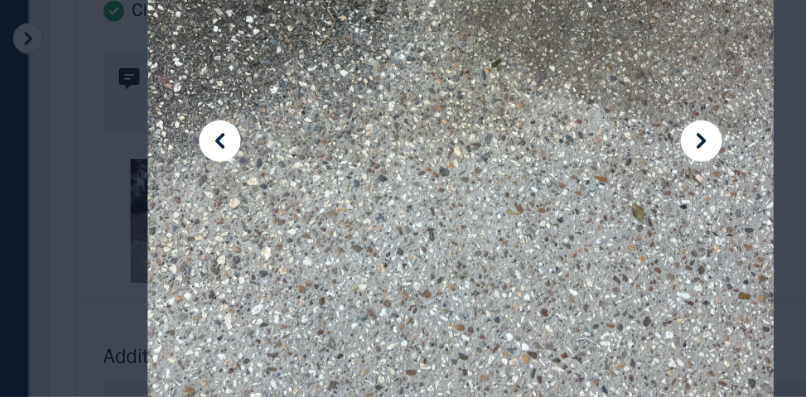 click 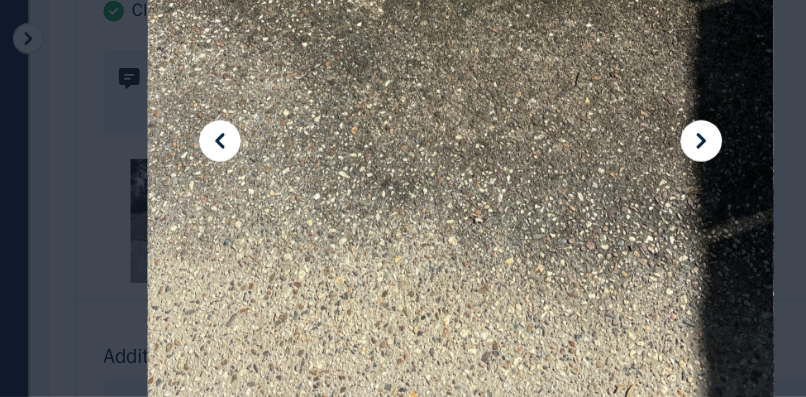 click 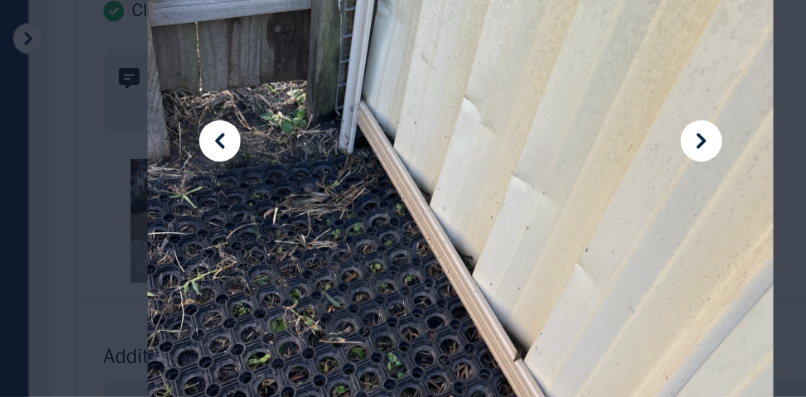 click 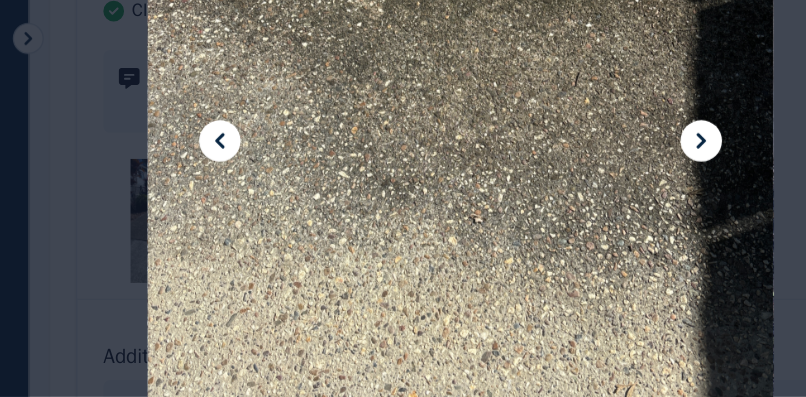 click at bounding box center (217, 199) 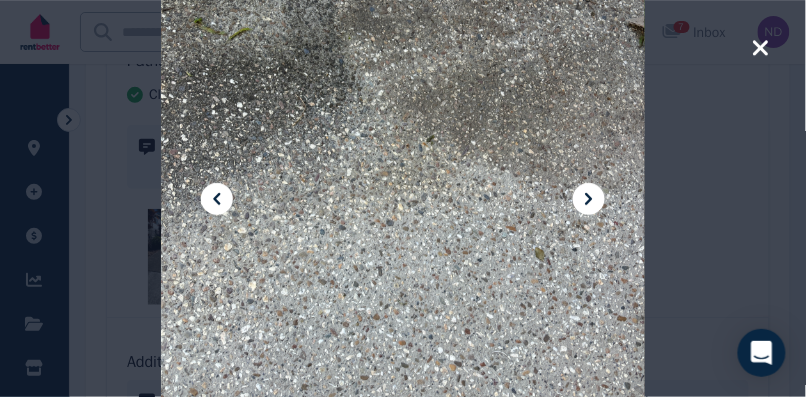 scroll, scrollTop: 38782, scrollLeft: 0, axis: vertical 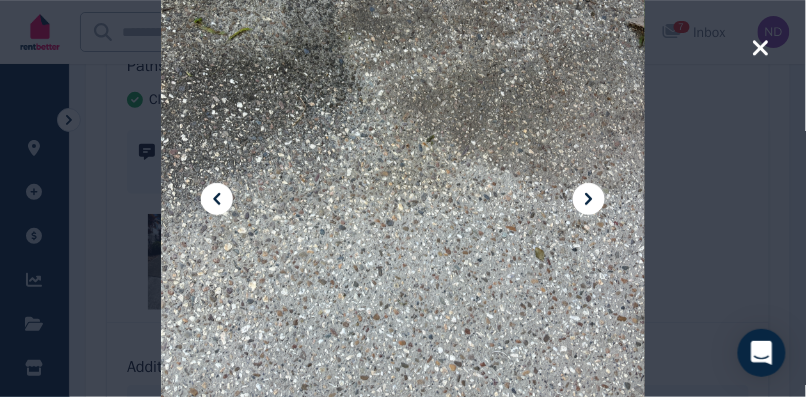 click 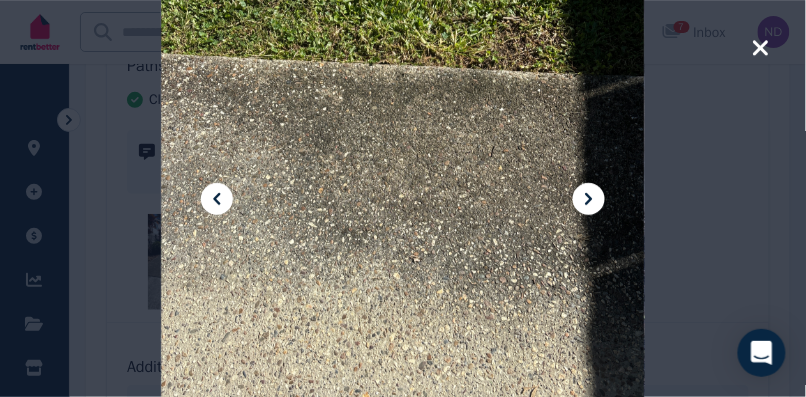 click 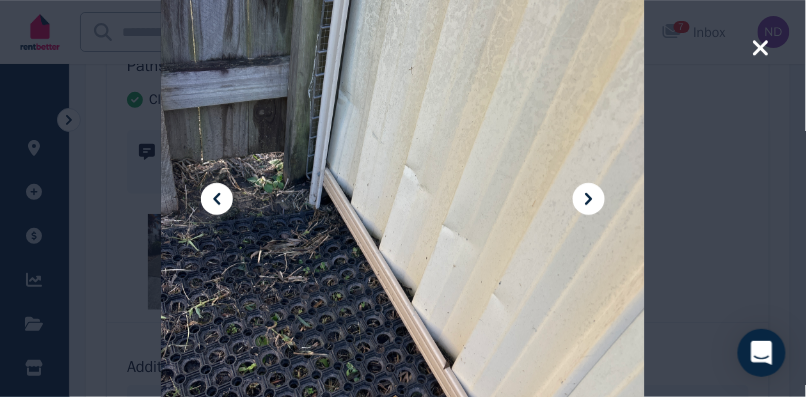 click 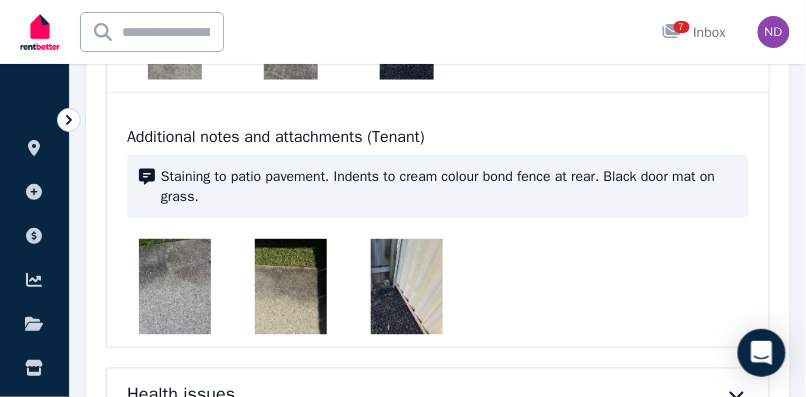 scroll, scrollTop: 39022, scrollLeft: 0, axis: vertical 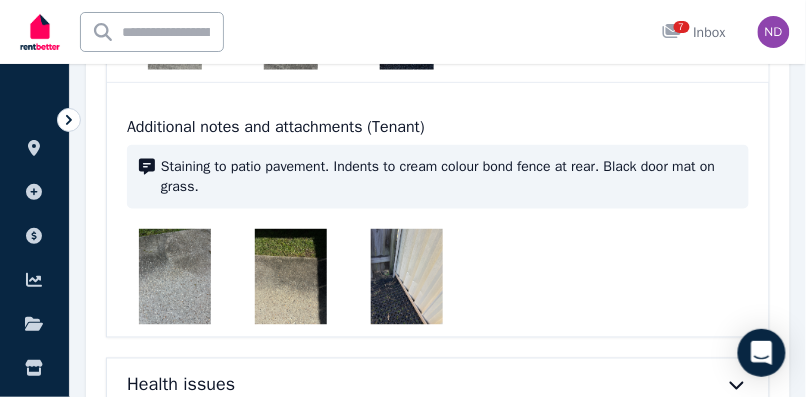 click 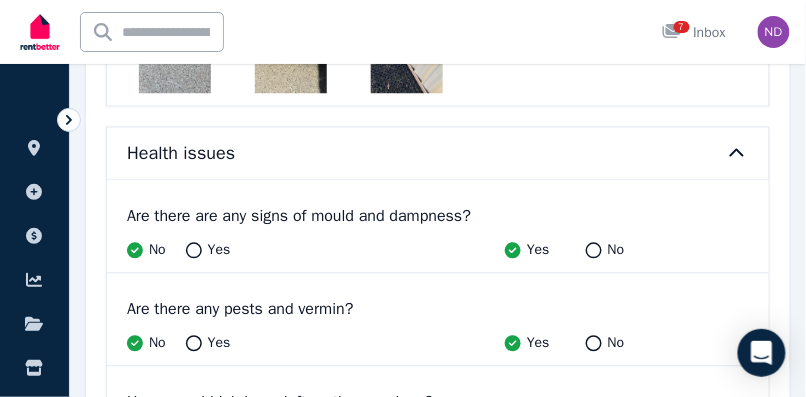 scroll, scrollTop: 39298, scrollLeft: 0, axis: vertical 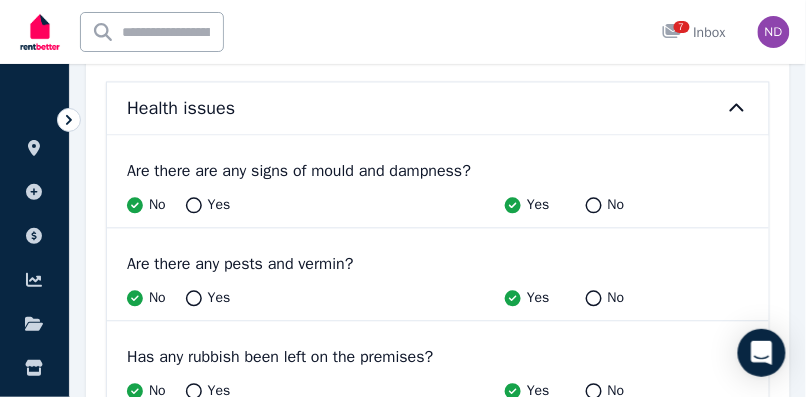 click 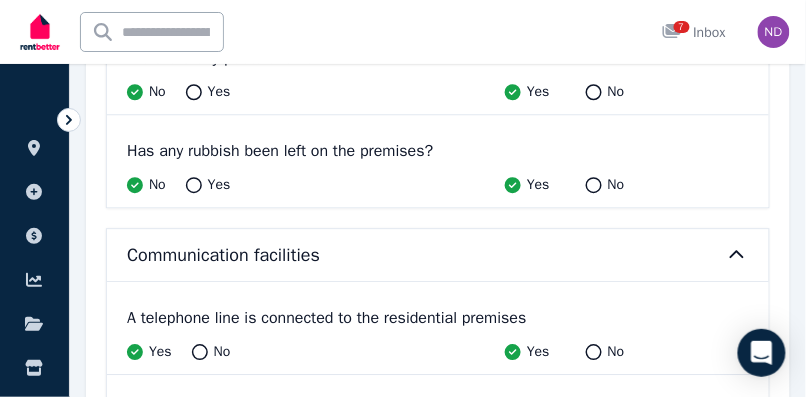 scroll, scrollTop: 39507, scrollLeft: 0, axis: vertical 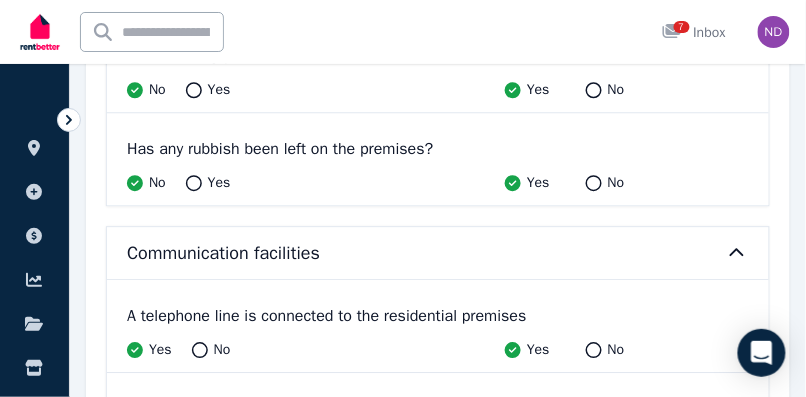 click 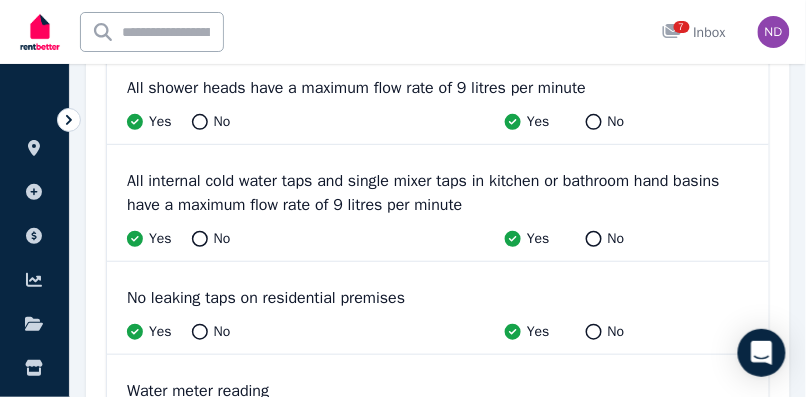 scroll, scrollTop: 40002, scrollLeft: 0, axis: vertical 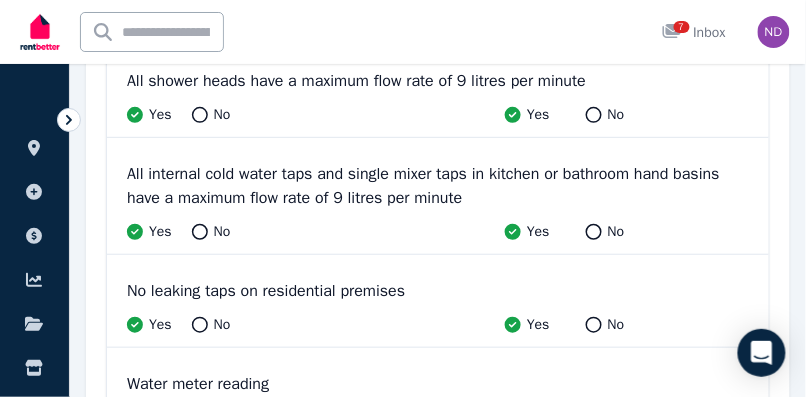 click 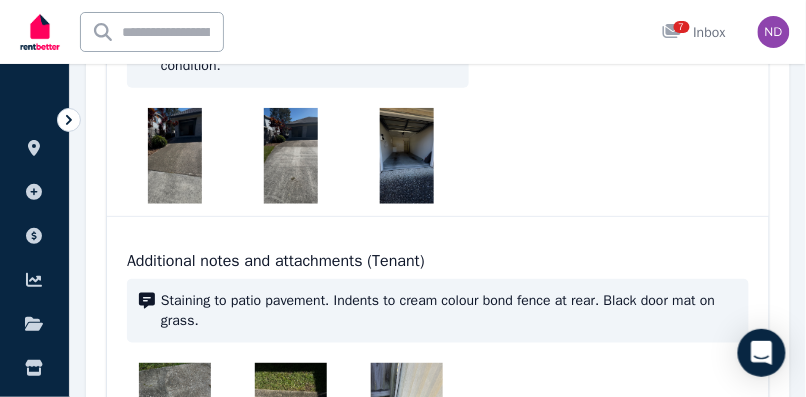scroll, scrollTop: 38861, scrollLeft: 0, axis: vertical 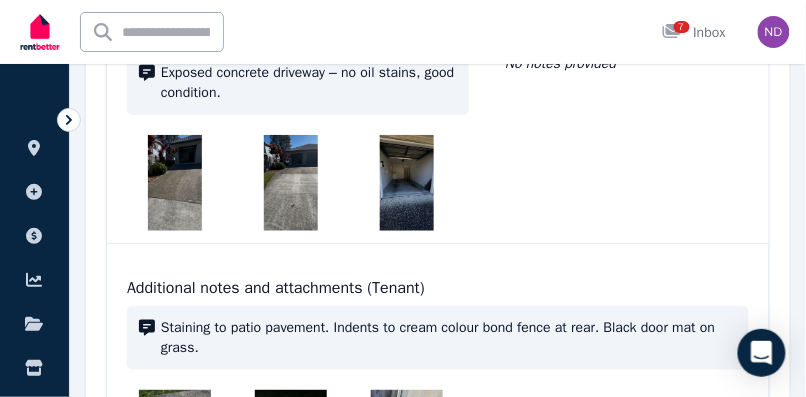 click at bounding box center (407, 438) 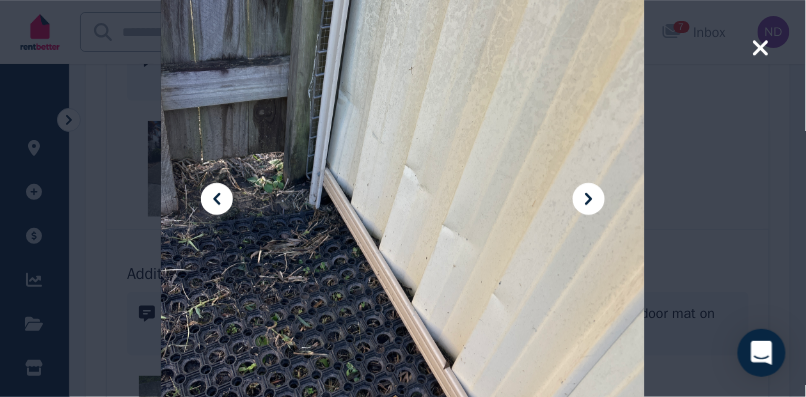 scroll, scrollTop: 38875, scrollLeft: 0, axis: vertical 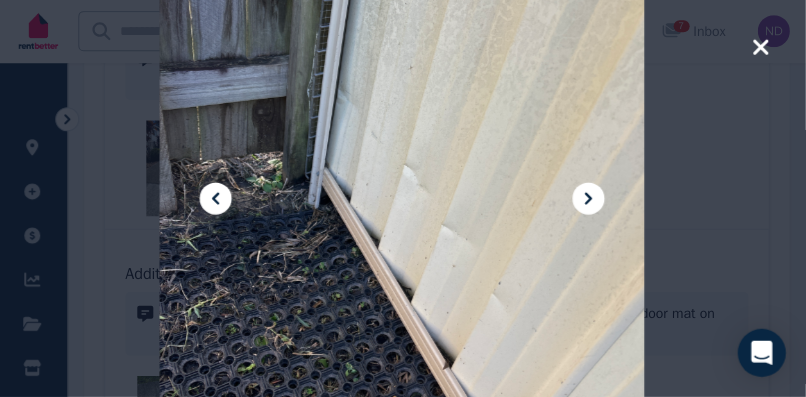 click 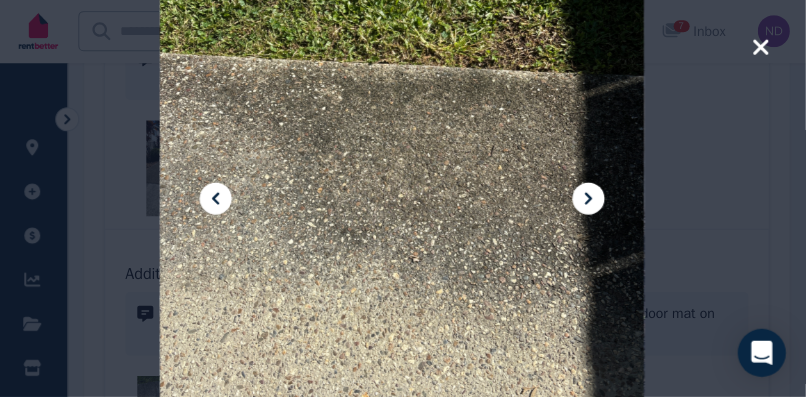 click 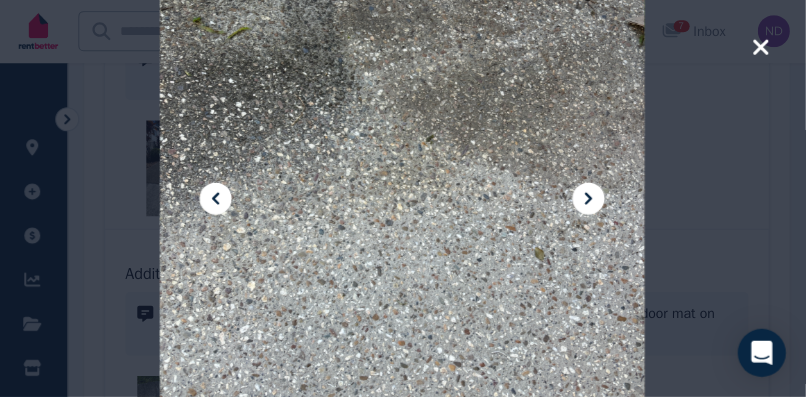 click 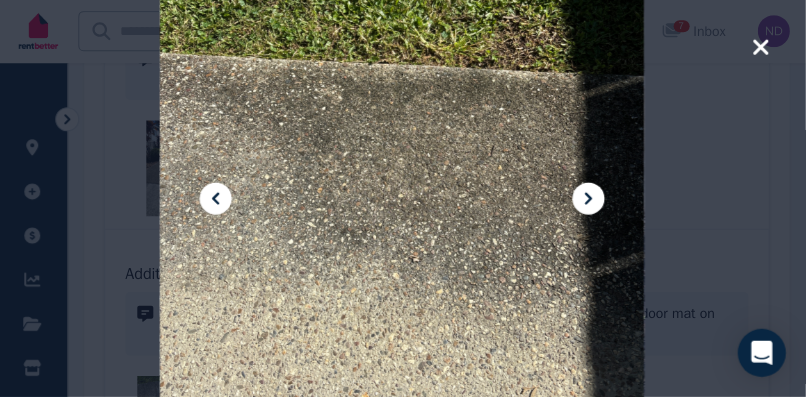 click 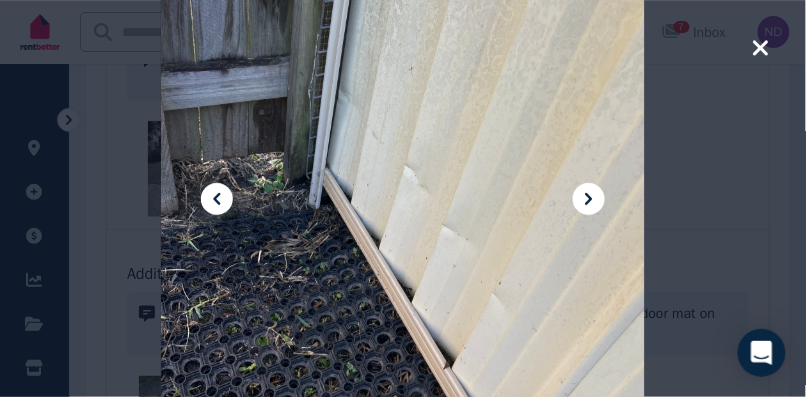 scroll, scrollTop: 38869, scrollLeft: 0, axis: vertical 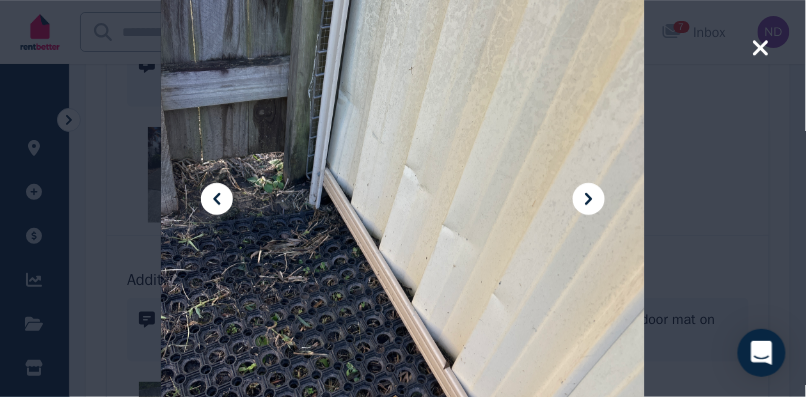 click 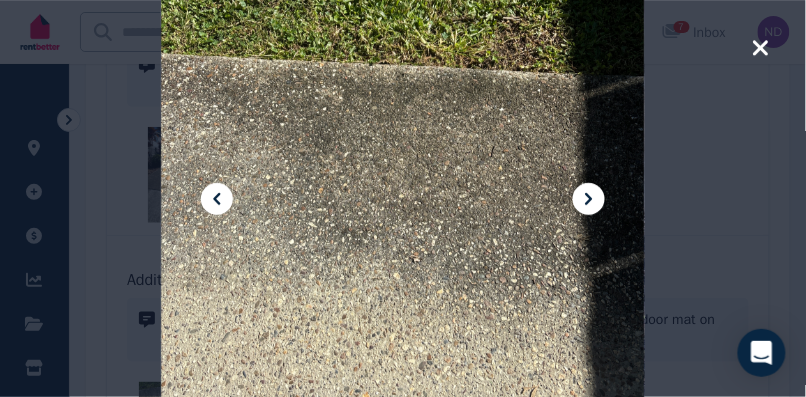 click 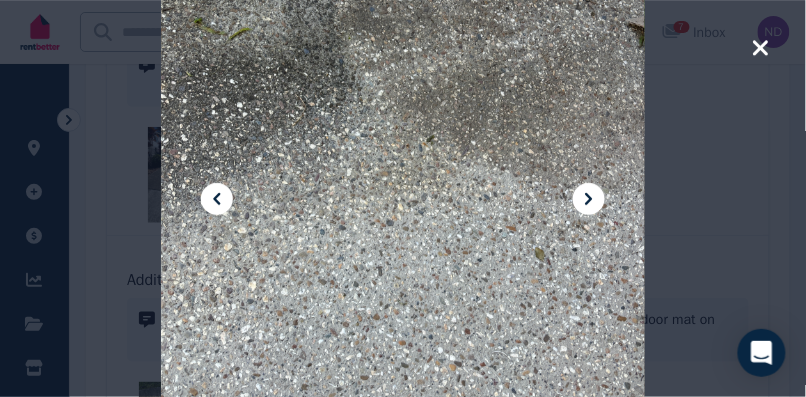 click 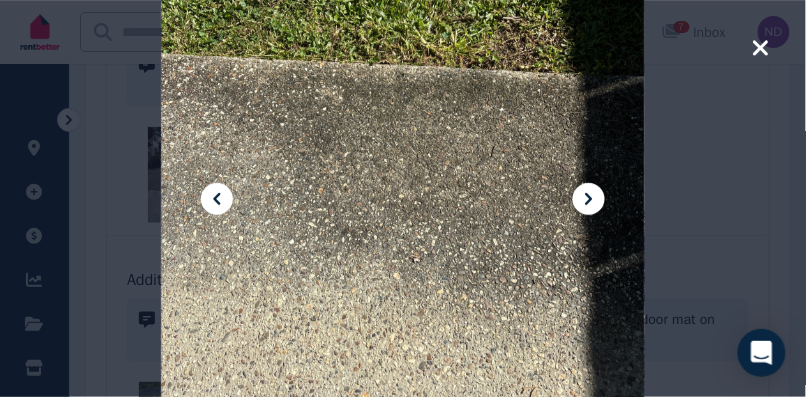 click 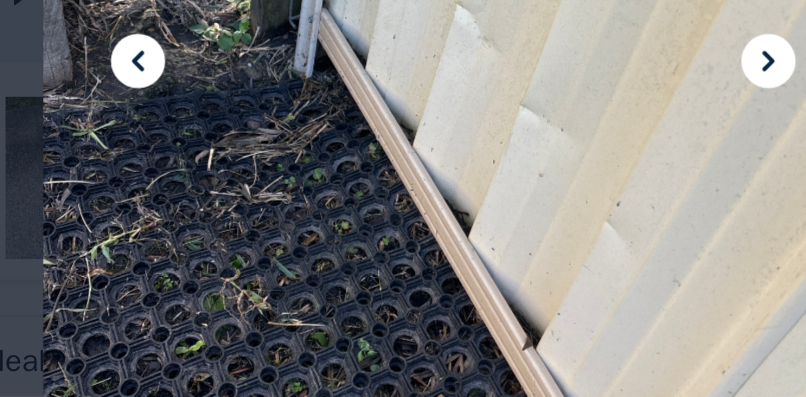 scroll, scrollTop: 39032, scrollLeft: 0, axis: vertical 